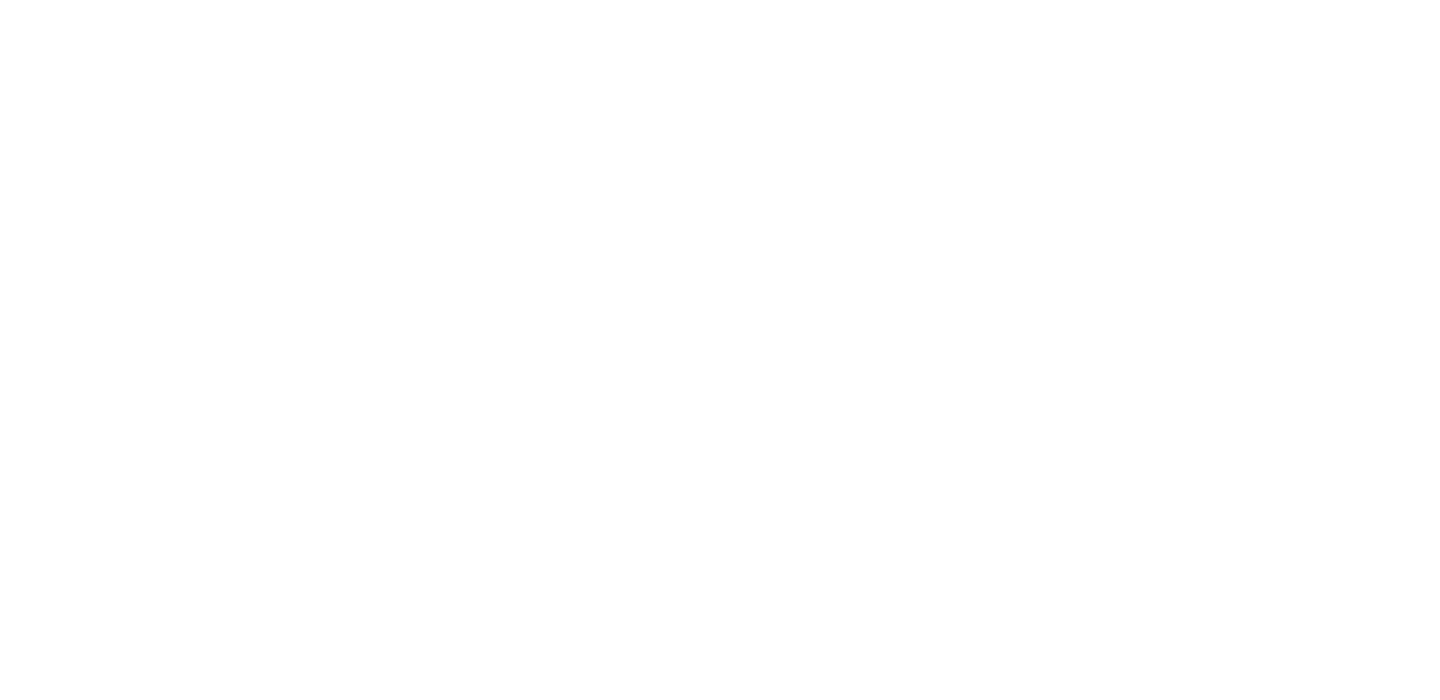 scroll, scrollTop: 0, scrollLeft: 0, axis: both 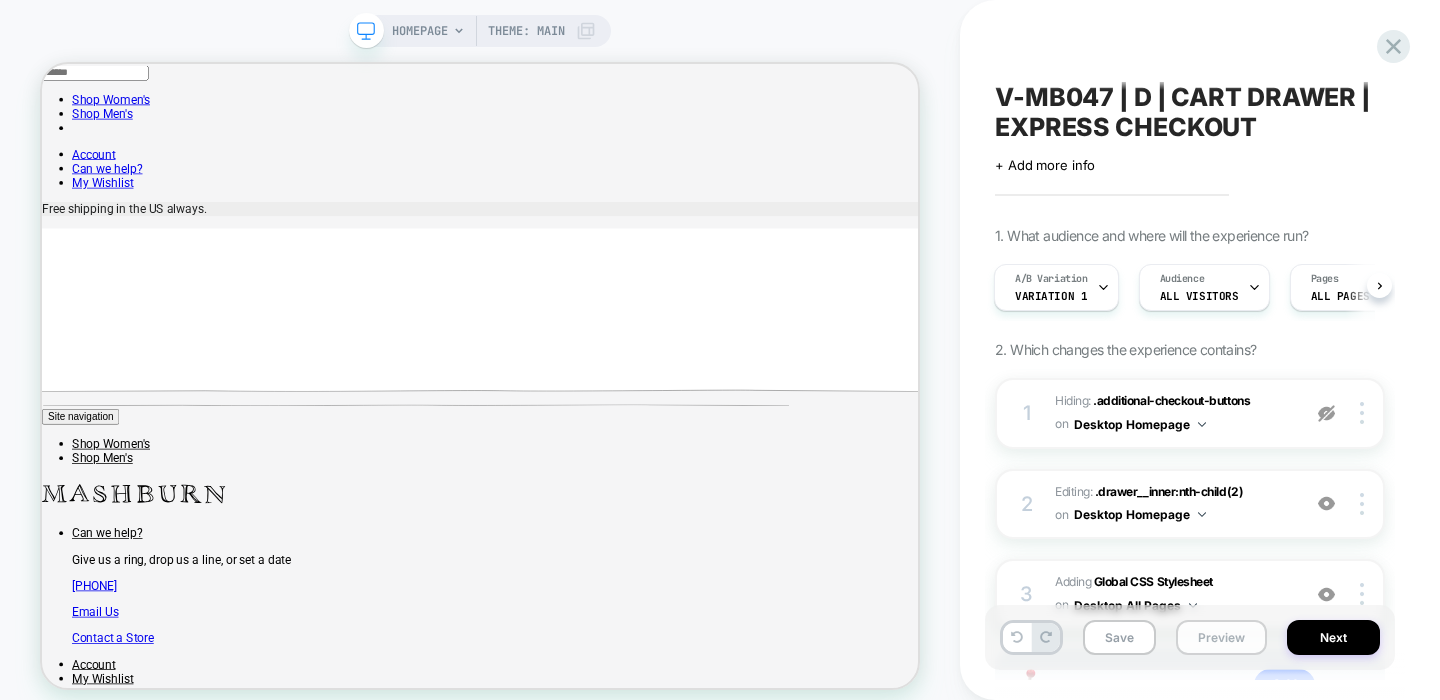 click on "Preview" at bounding box center (1221, 637) 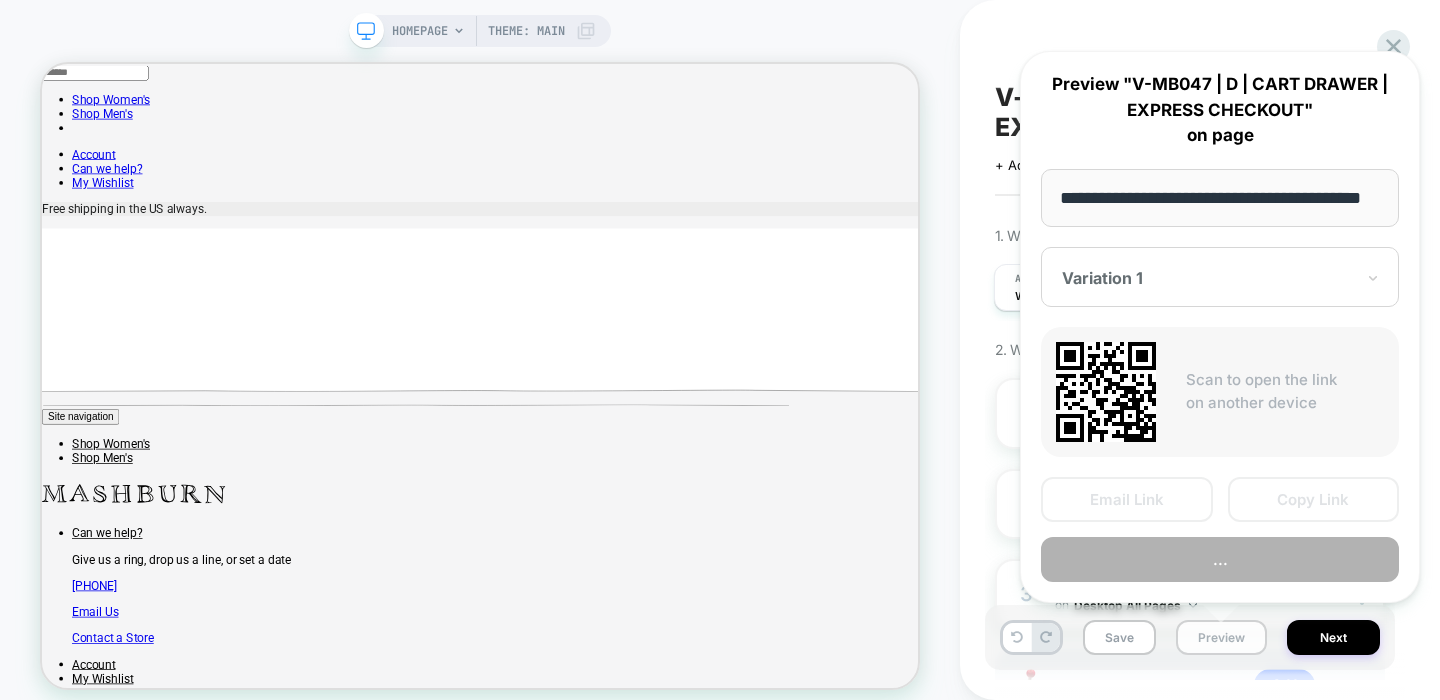 scroll, scrollTop: 0, scrollLeft: 62, axis: horizontal 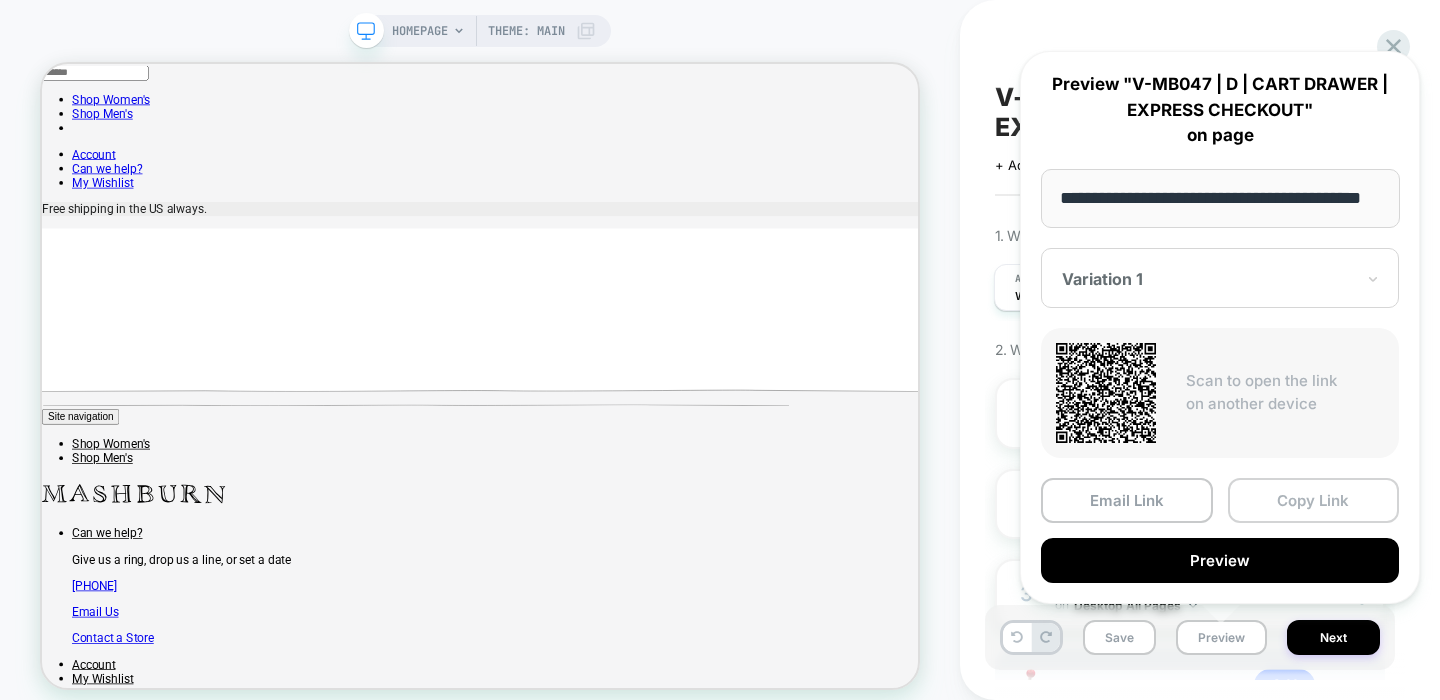 click on "Copy Link" at bounding box center (1314, 500) 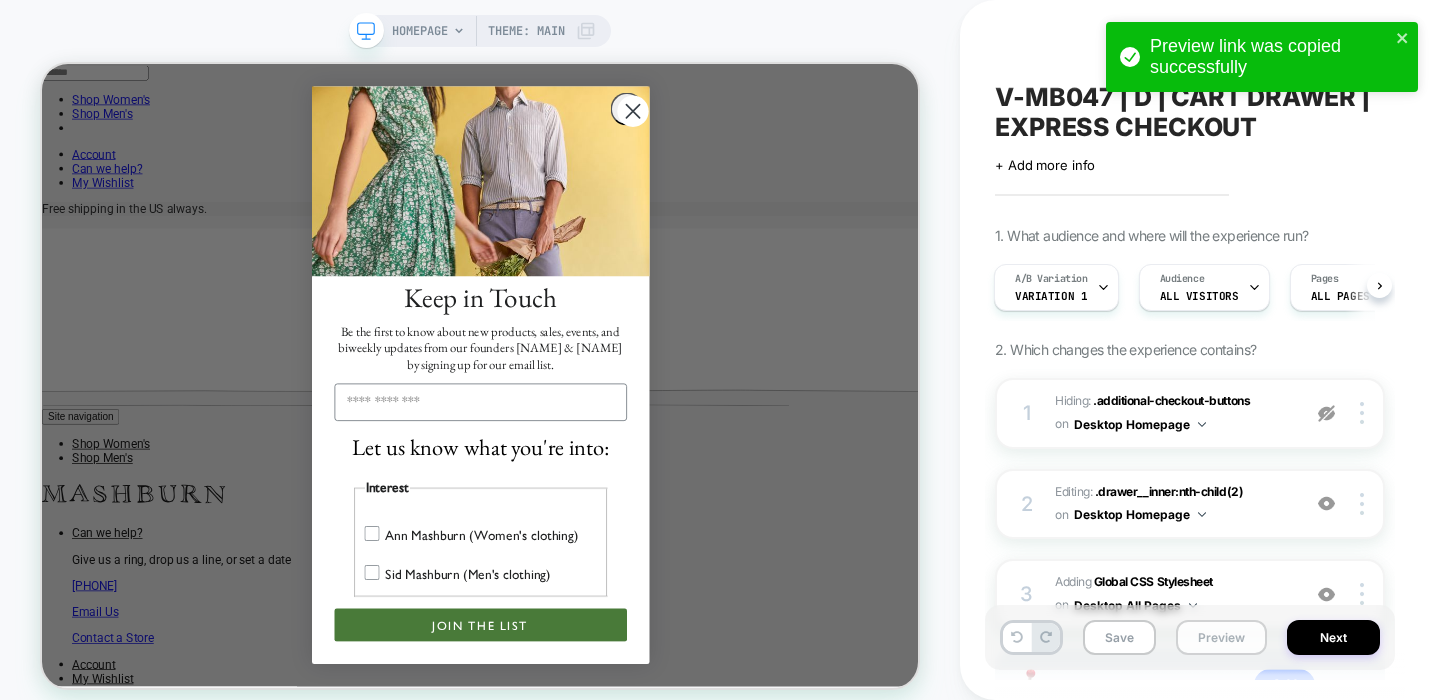 click on "Preview" at bounding box center [1221, 637] 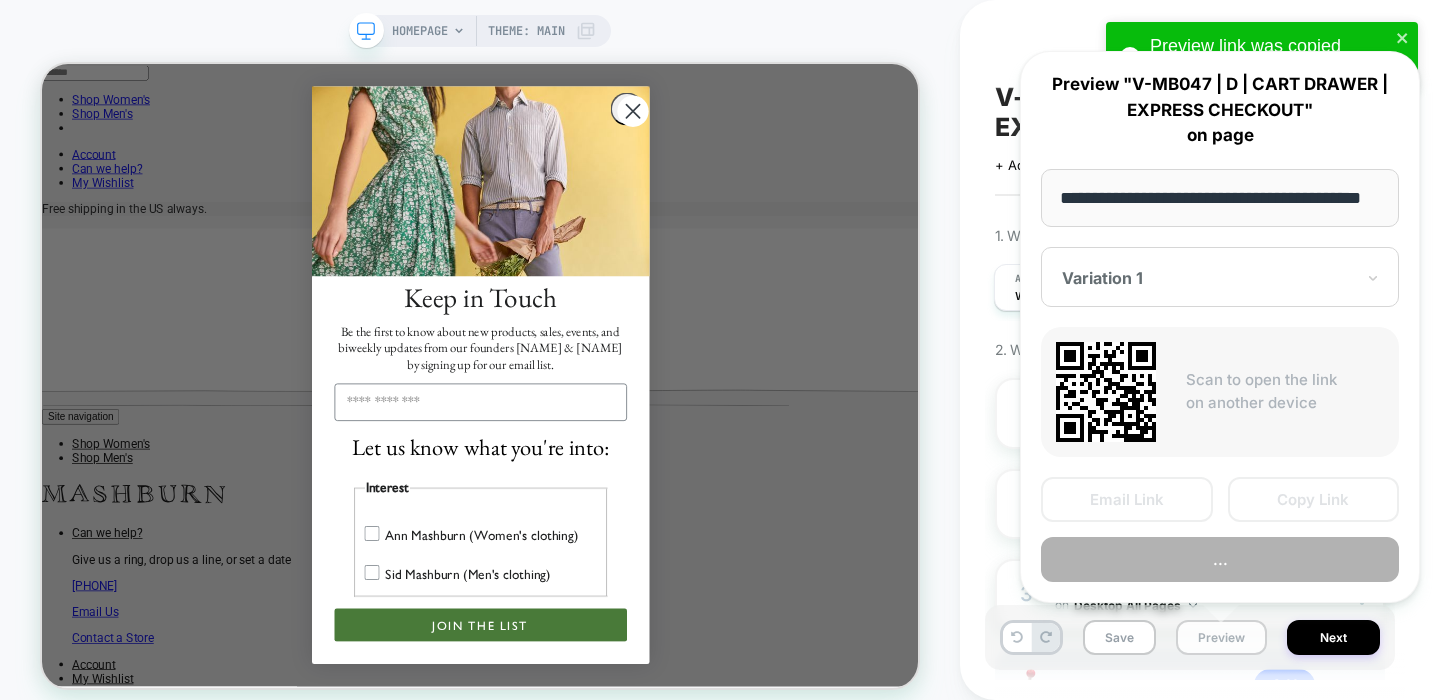 scroll, scrollTop: 0, scrollLeft: 62, axis: horizontal 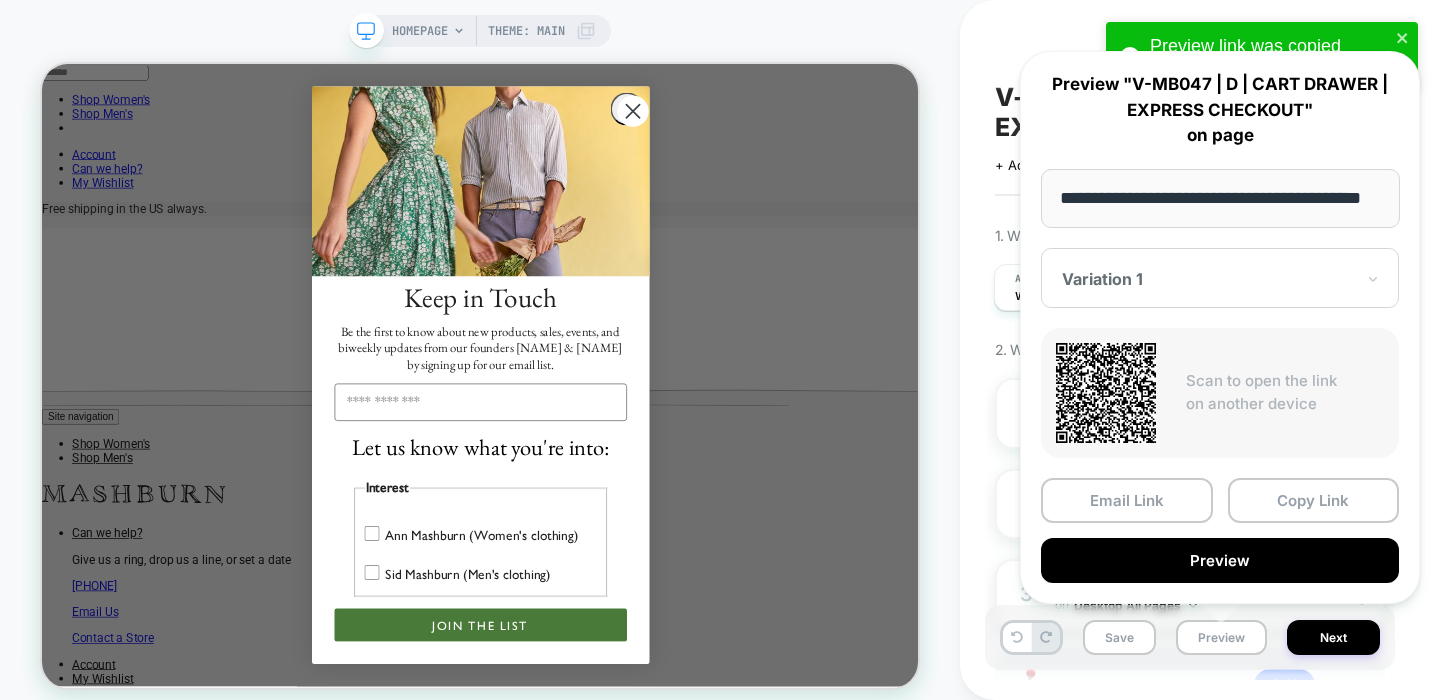 click on "Variation 1" at bounding box center [1220, 278] 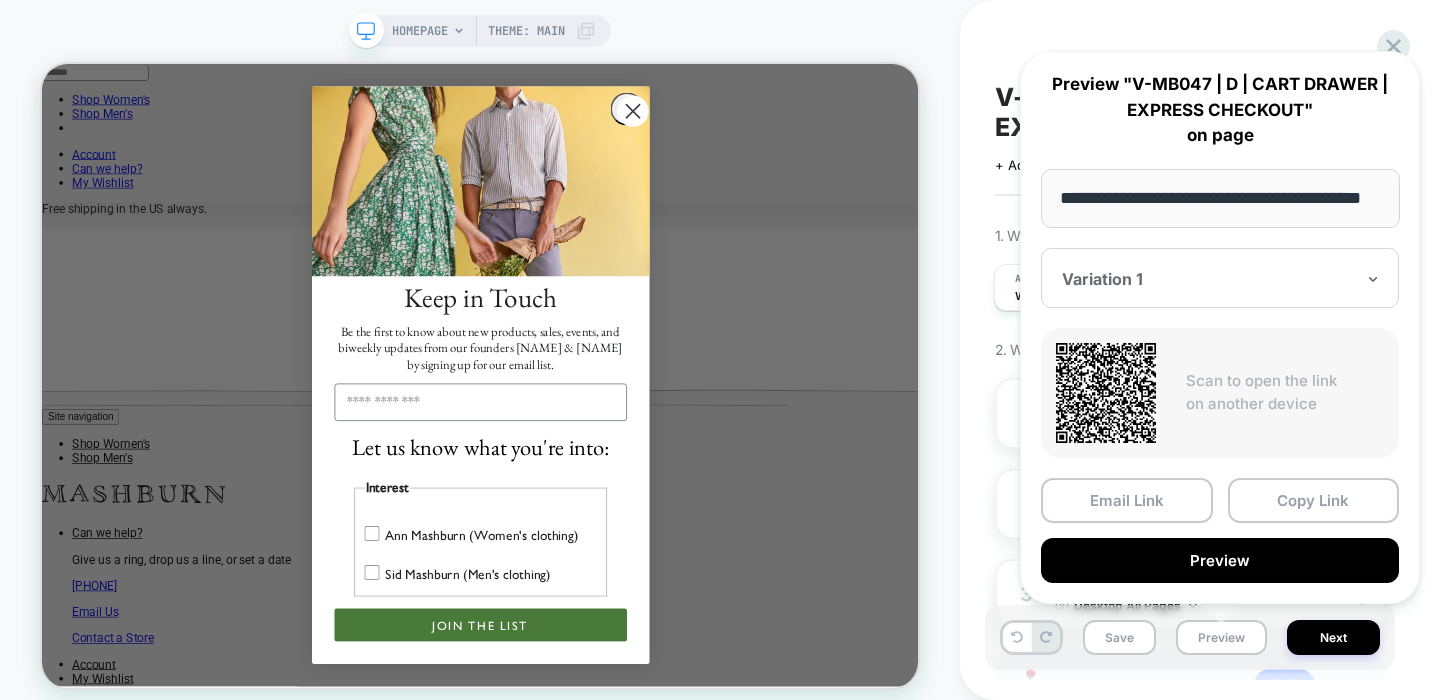click on "Variation 1" at bounding box center (1220, 278) 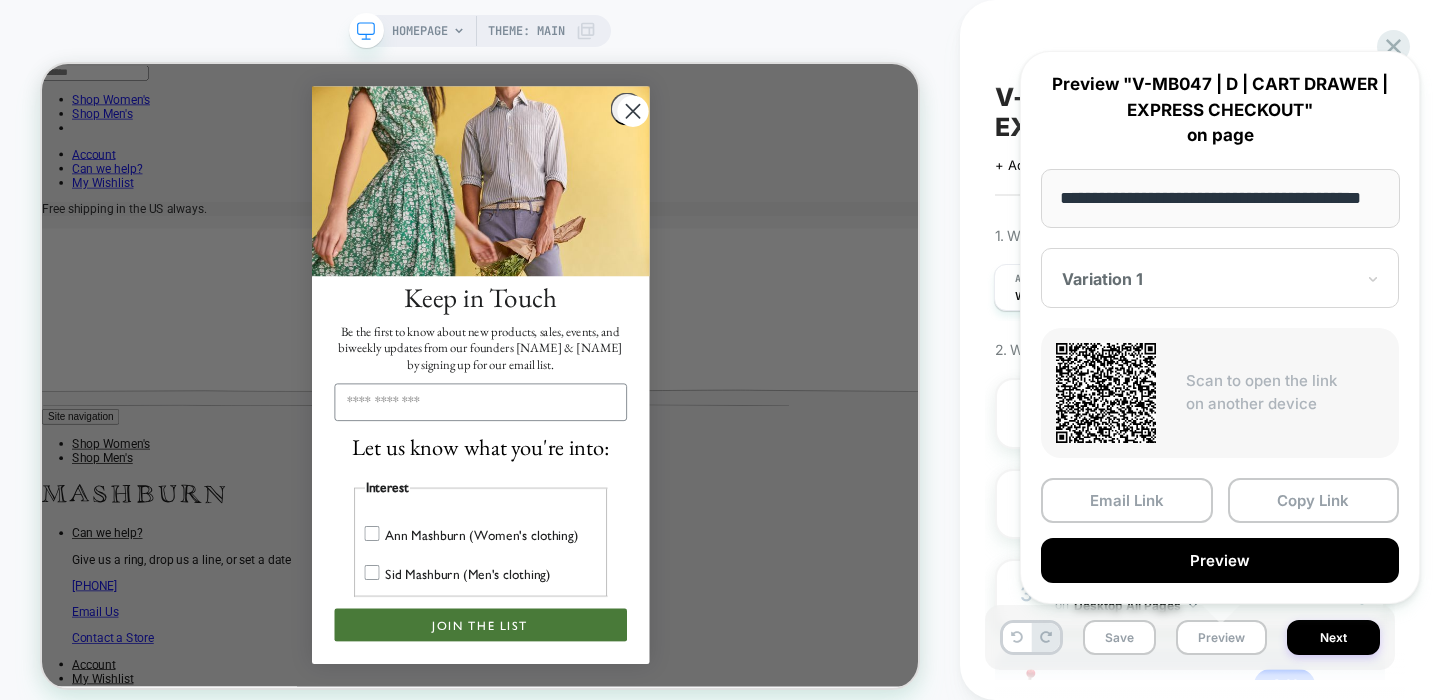 click on "**********" at bounding box center (1220, 327) 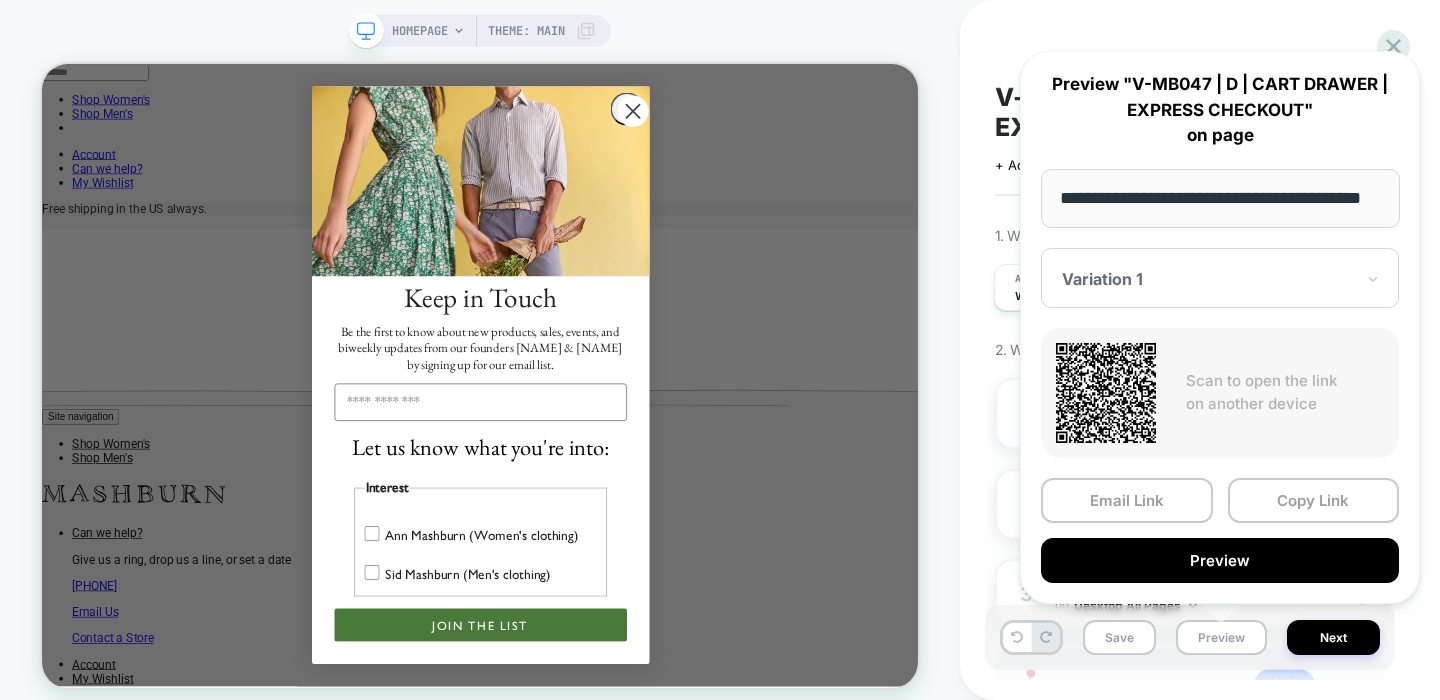 click on "V-MB047 | D | CART DRAWER | EXPRESS CHECKOUT Click to edit experience details + Add more info 1. What audience and where will the experience run? A/B Variation Variation 1 Audience All Visitors Pages ALL PAGES Devices DESKTOP Trigger Page Load 2. Which changes the experience contains? 1 Hiding :   .additional-checkout-buttons .additional-checkout-buttons   on Desktop Homepage Copy CSS Selector Rename Copy to   Mobile Target   All Devices Delete 2 Editing :   .drawer__inner:nth-child(2) .drawer__inner:nth-child(2)   on Desktop Homepage Add Before Add After Copy CSS Selector Rename Delete 3 Adding   Global CSS Stylesheet   on Desktop All Pages Add Before Add After Copy to   Mobile Target   All Devices Delete Hover on a section in order to edit or  Add  Save Preview Next" at bounding box center (1200, 350) 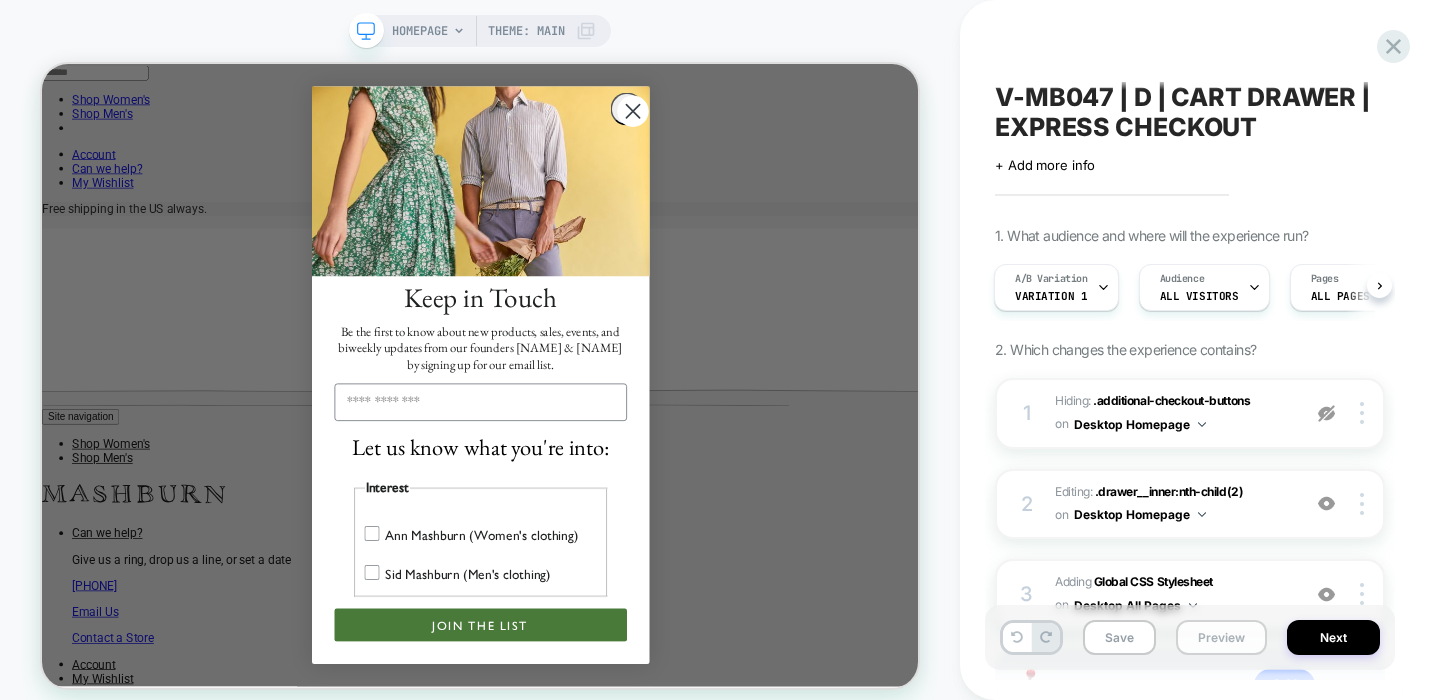 click on "Preview" at bounding box center [1221, 637] 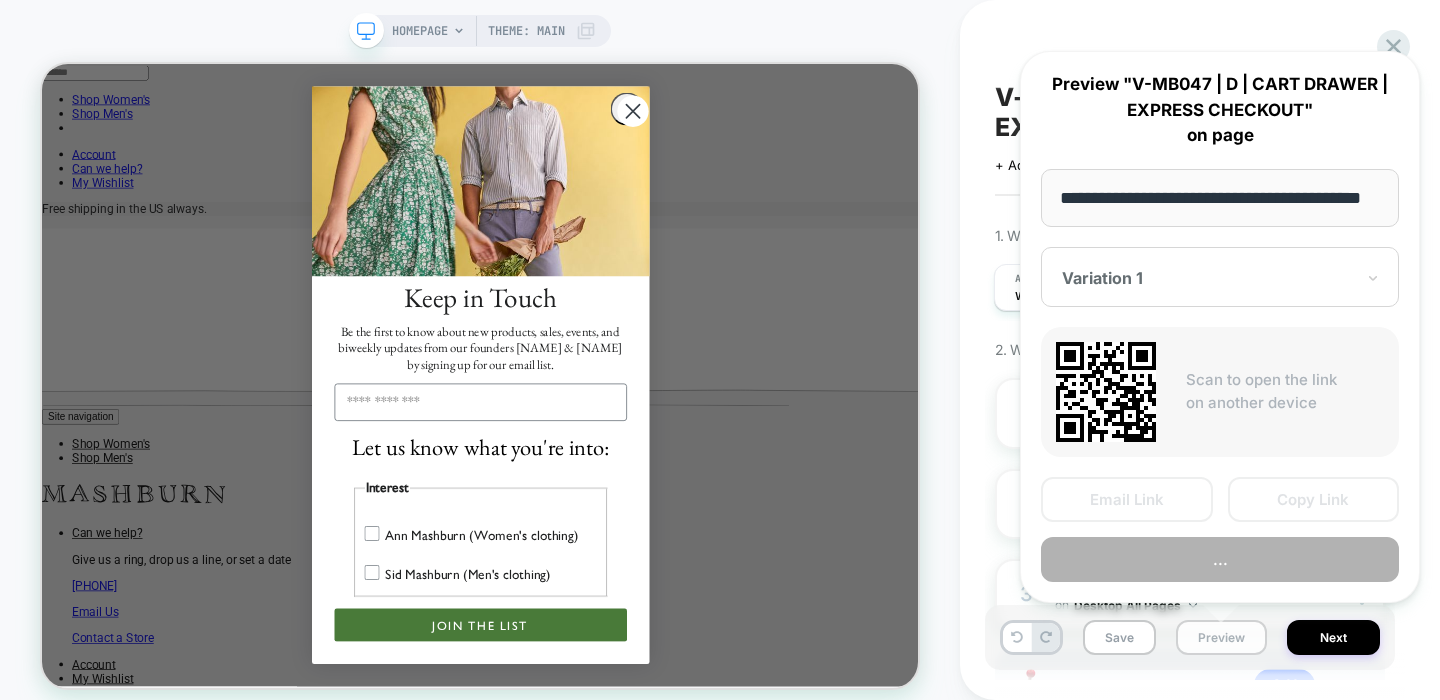 scroll, scrollTop: 0, scrollLeft: 62, axis: horizontal 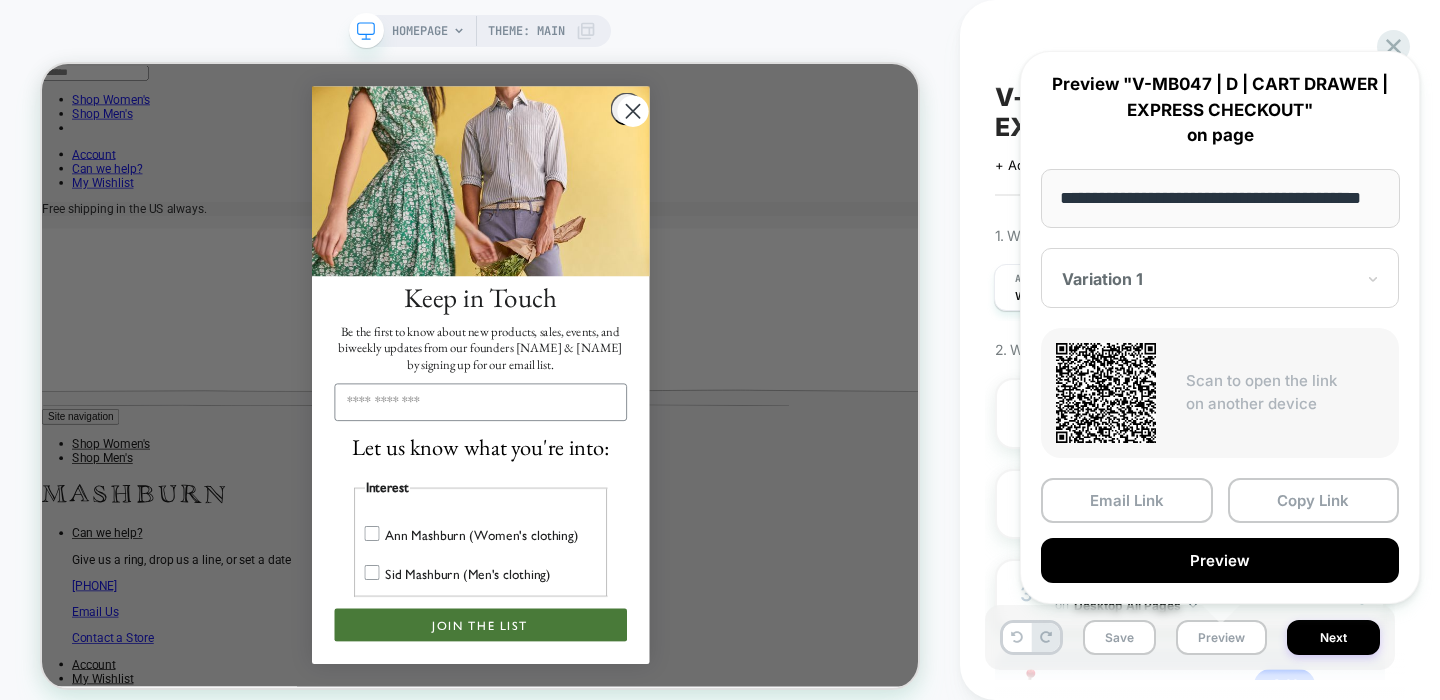 click at bounding box center [1208, 279] 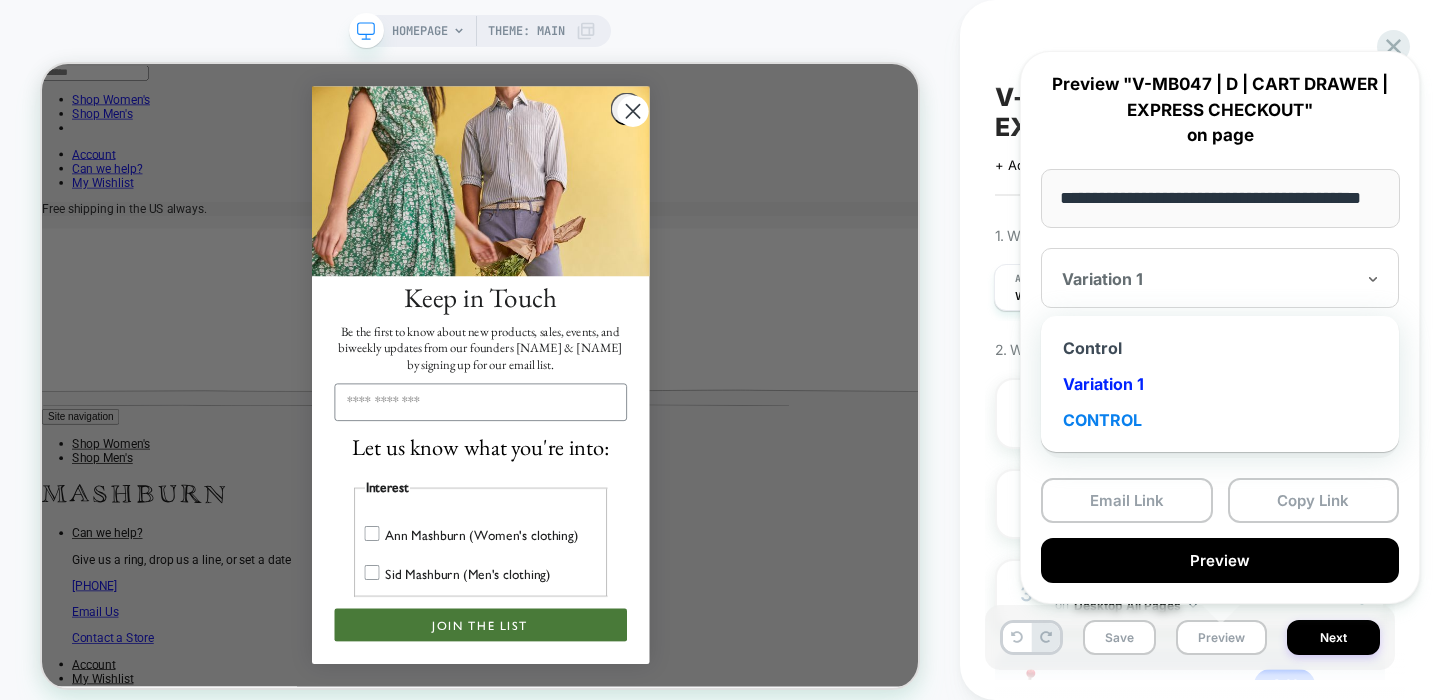 click on "CONTROL" at bounding box center (1220, 420) 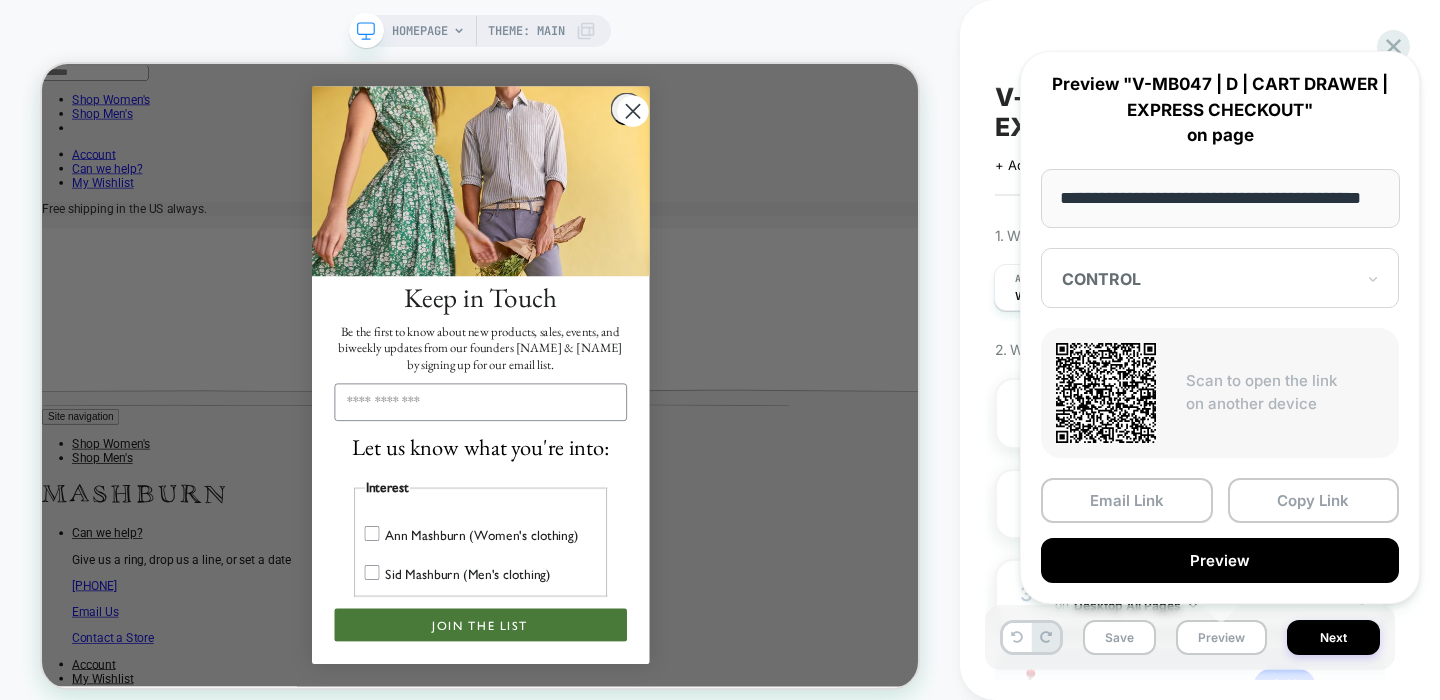 click on "Email Link Copy Link Preview" at bounding box center (1220, 530) 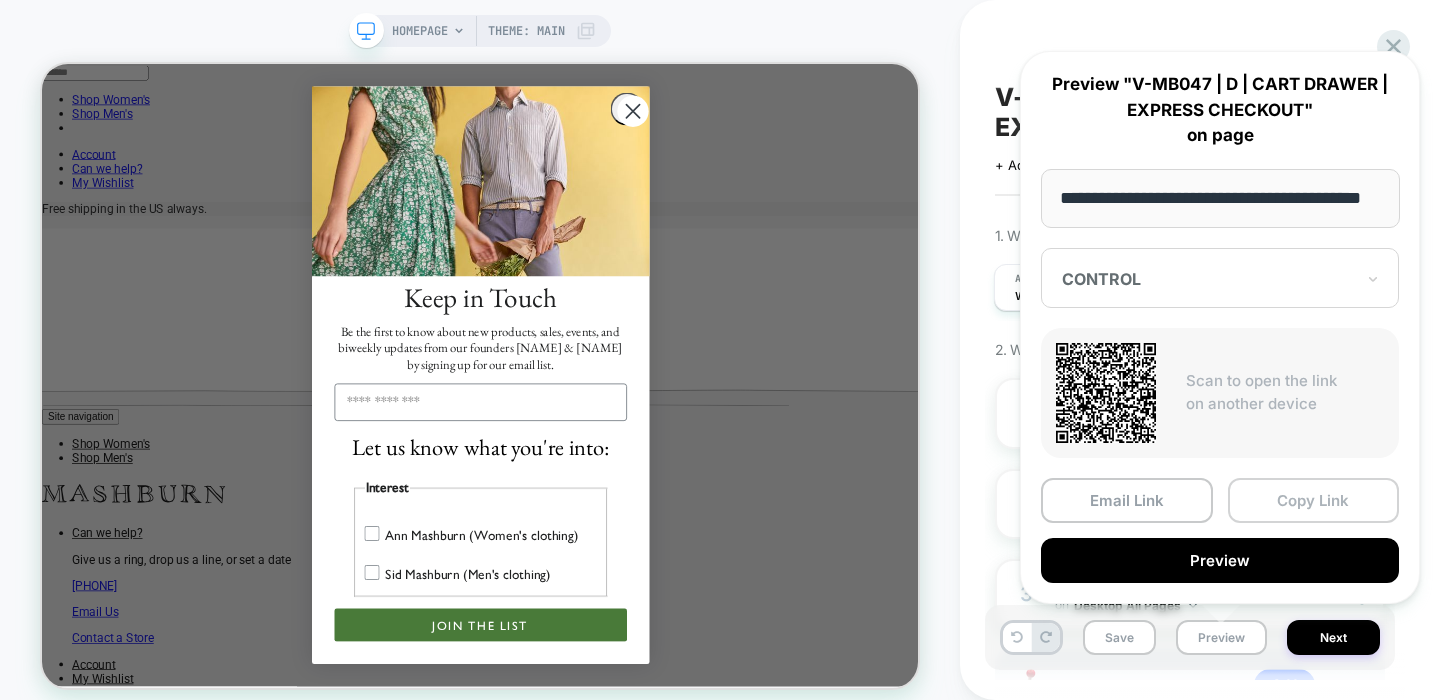 click on "Copy Link" at bounding box center [1314, 500] 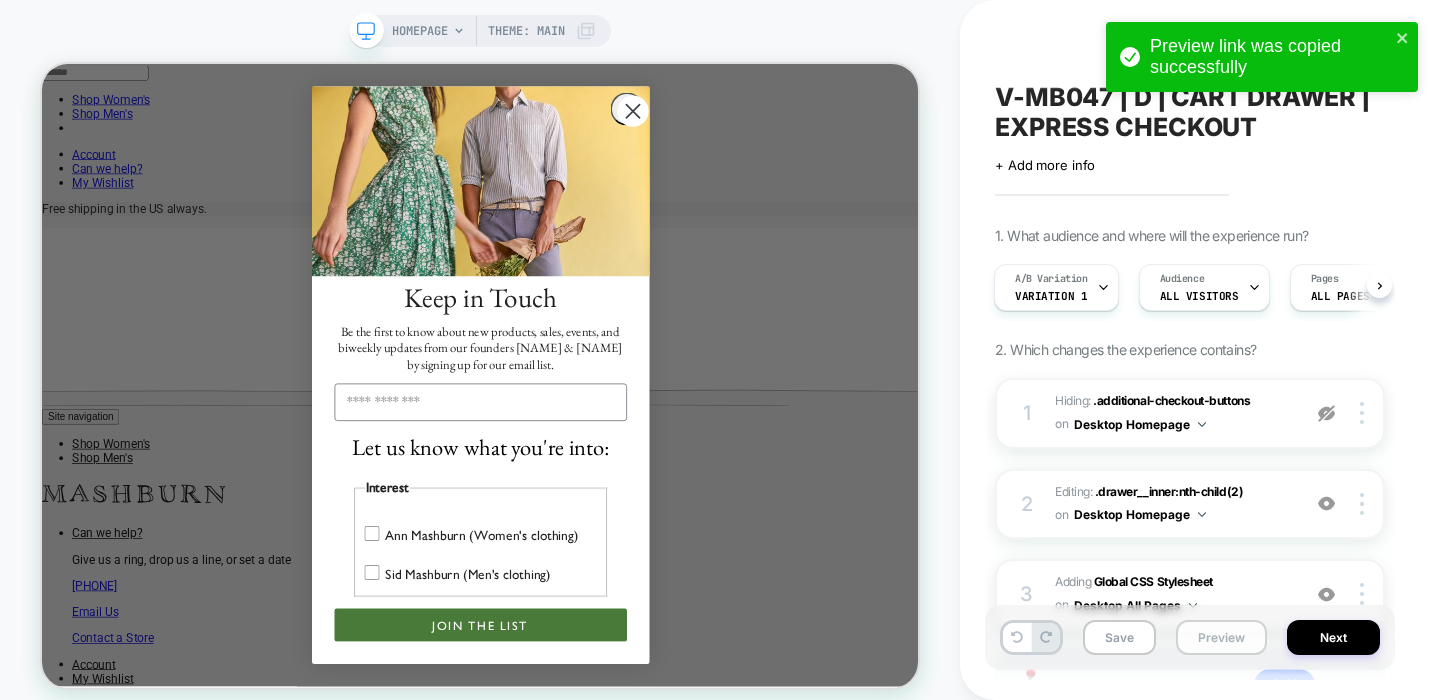 click on "Preview" at bounding box center [1221, 637] 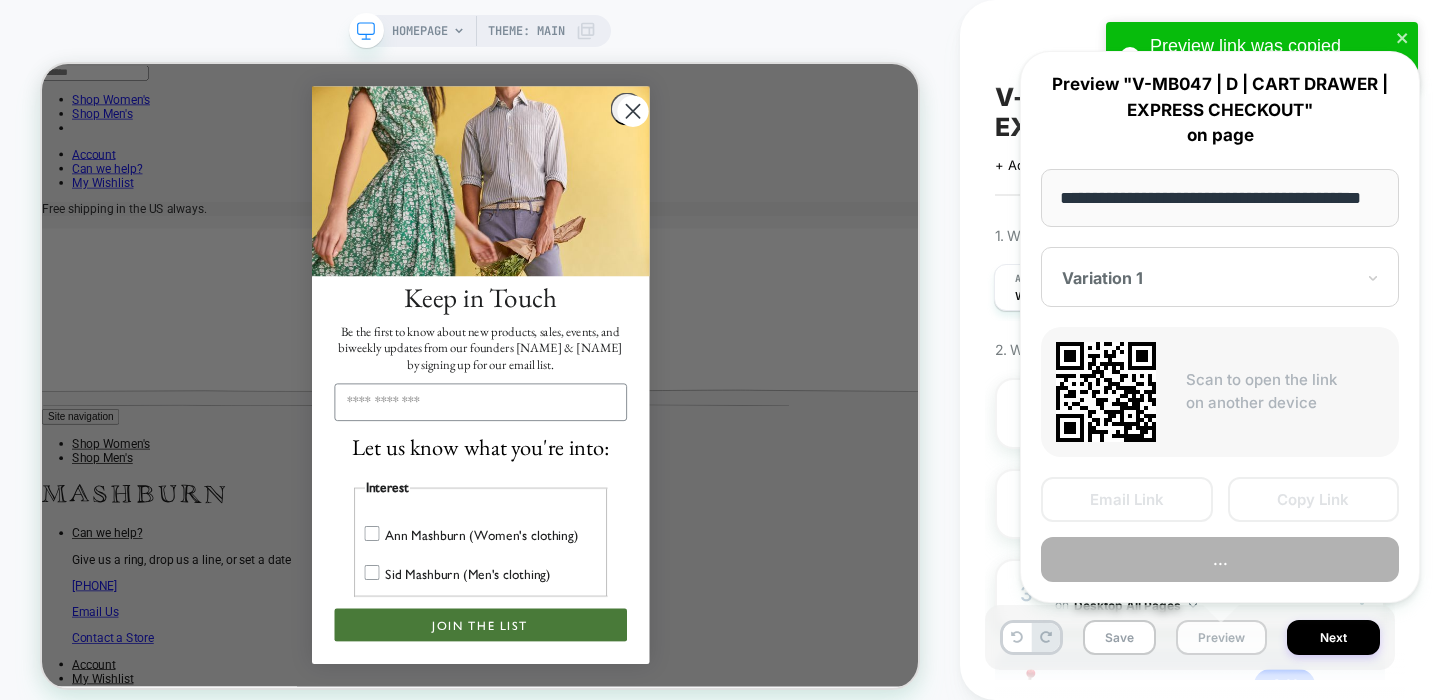 scroll, scrollTop: 0, scrollLeft: 62, axis: horizontal 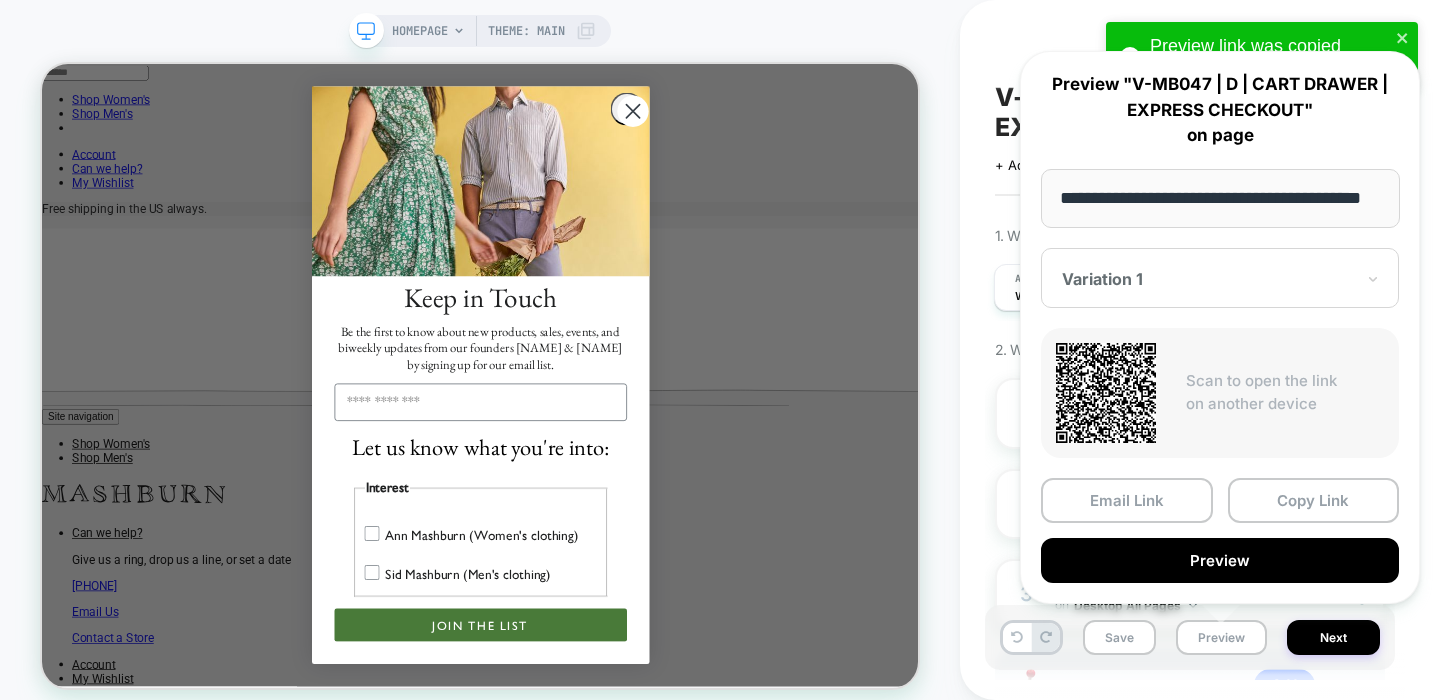 click at bounding box center (1208, 279) 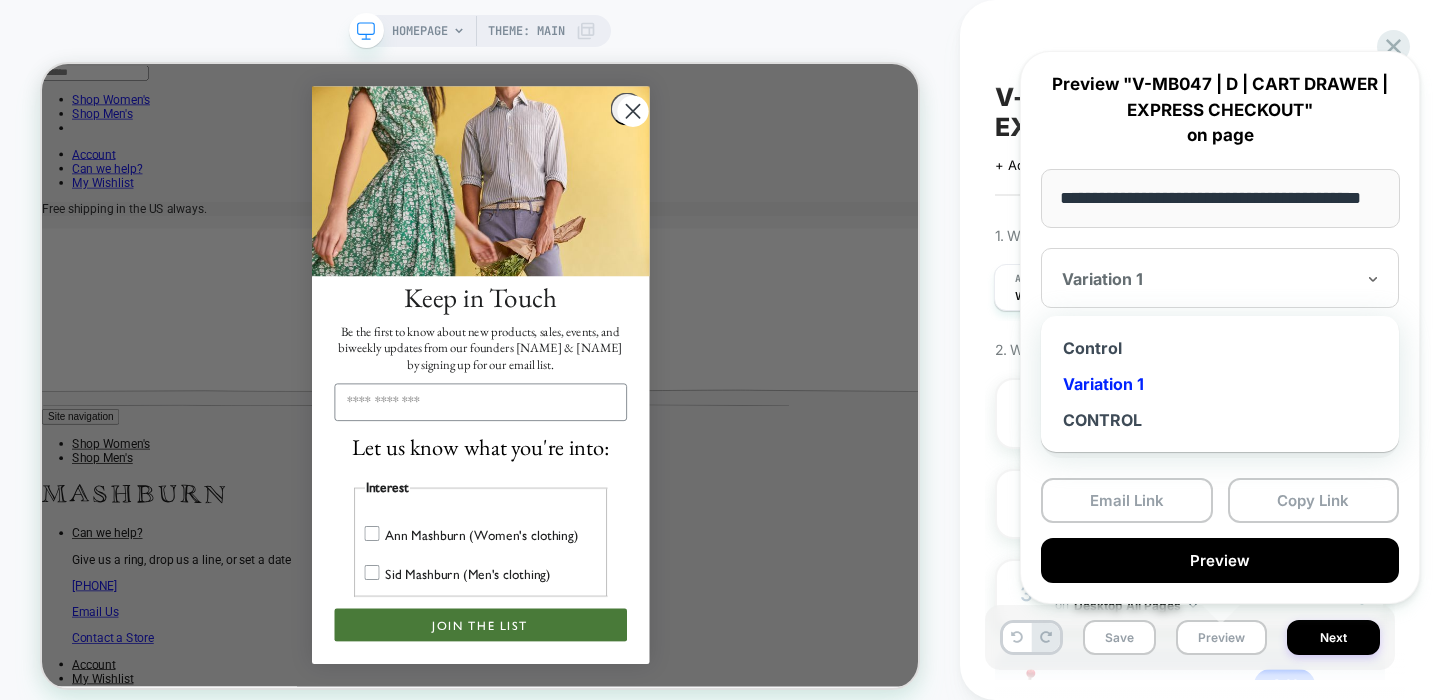 click on "V-MB047 | D | CART DRAWER | EXPRESS CHECKOUT Click to edit experience details + Add more info 1. What audience and where will the experience run? A/B Variation Variation 1 Audience All Visitors Pages ALL PAGES Devices DESKTOP Trigger Page Load 2. Which changes the experience contains? 1 Hiding :   .additional-checkout-buttons .additional-checkout-buttons   on Desktop Homepage Copy CSS Selector Rename Copy to   Mobile Target   All Devices Delete 2 Editing :   .drawer__inner:nth-child(2) .drawer__inner:nth-child(2)   on Desktop Homepage Add Before Add After Copy CSS Selector Rename Delete 3 Adding   Global CSS Stylesheet   on Desktop All Pages Add Before Add After Copy to   Mobile Target   All Devices Delete Hover on a section in order to edit or  Add  Save Preview Next" at bounding box center (1200, 350) 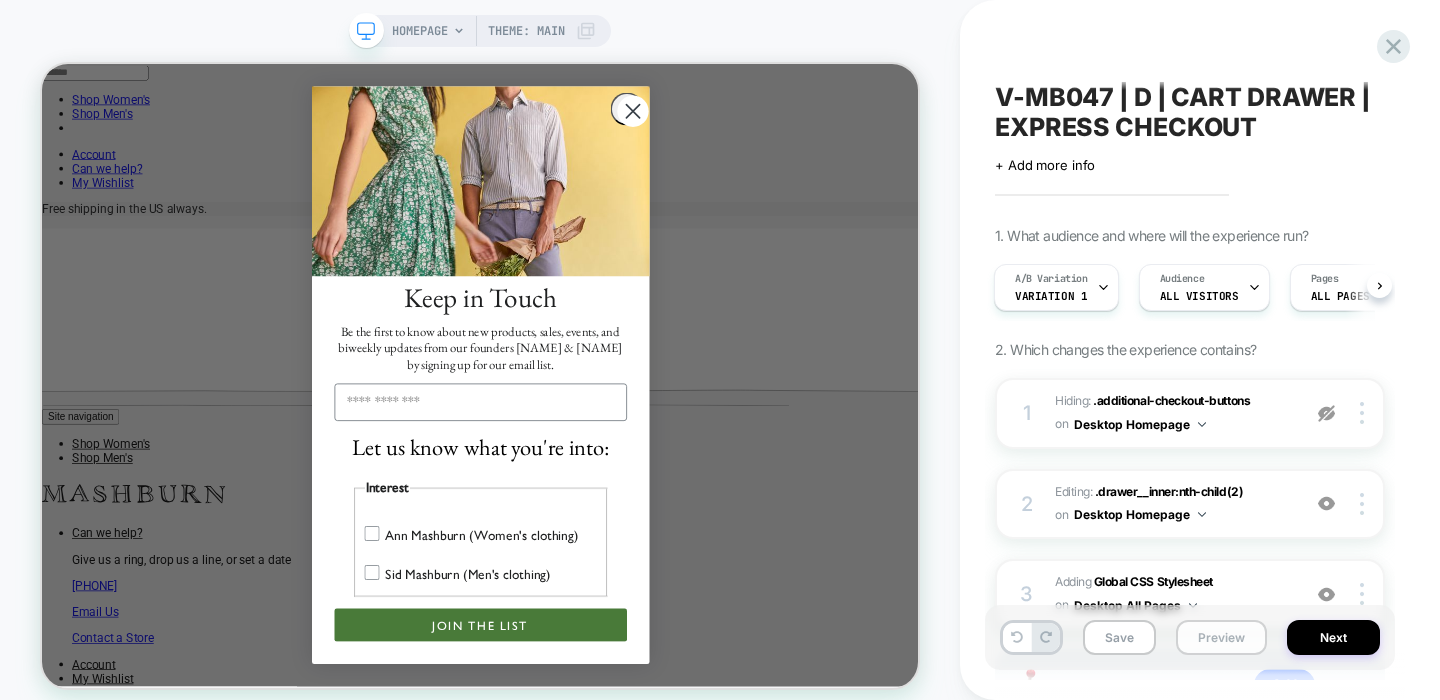 click on "Preview" at bounding box center (1221, 637) 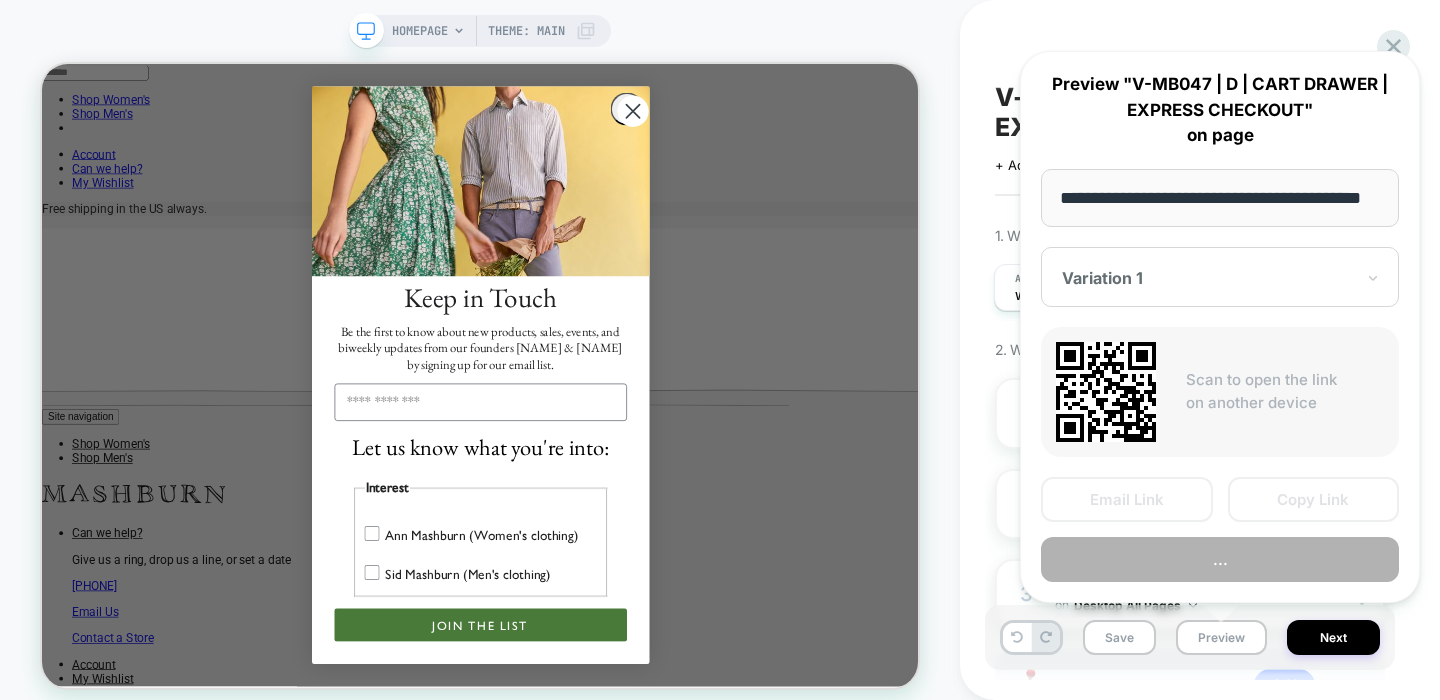 scroll, scrollTop: 0, scrollLeft: 62, axis: horizontal 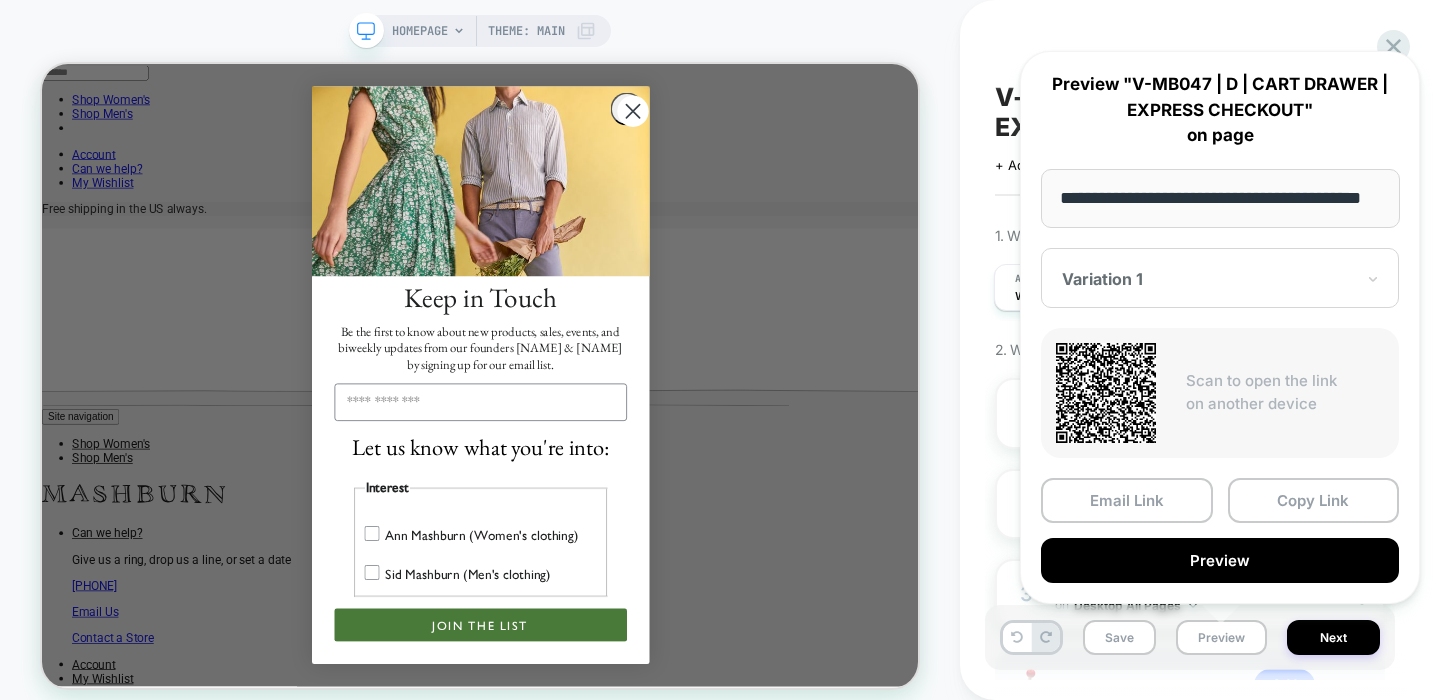 click on "Variation 1" at bounding box center (1220, 278) 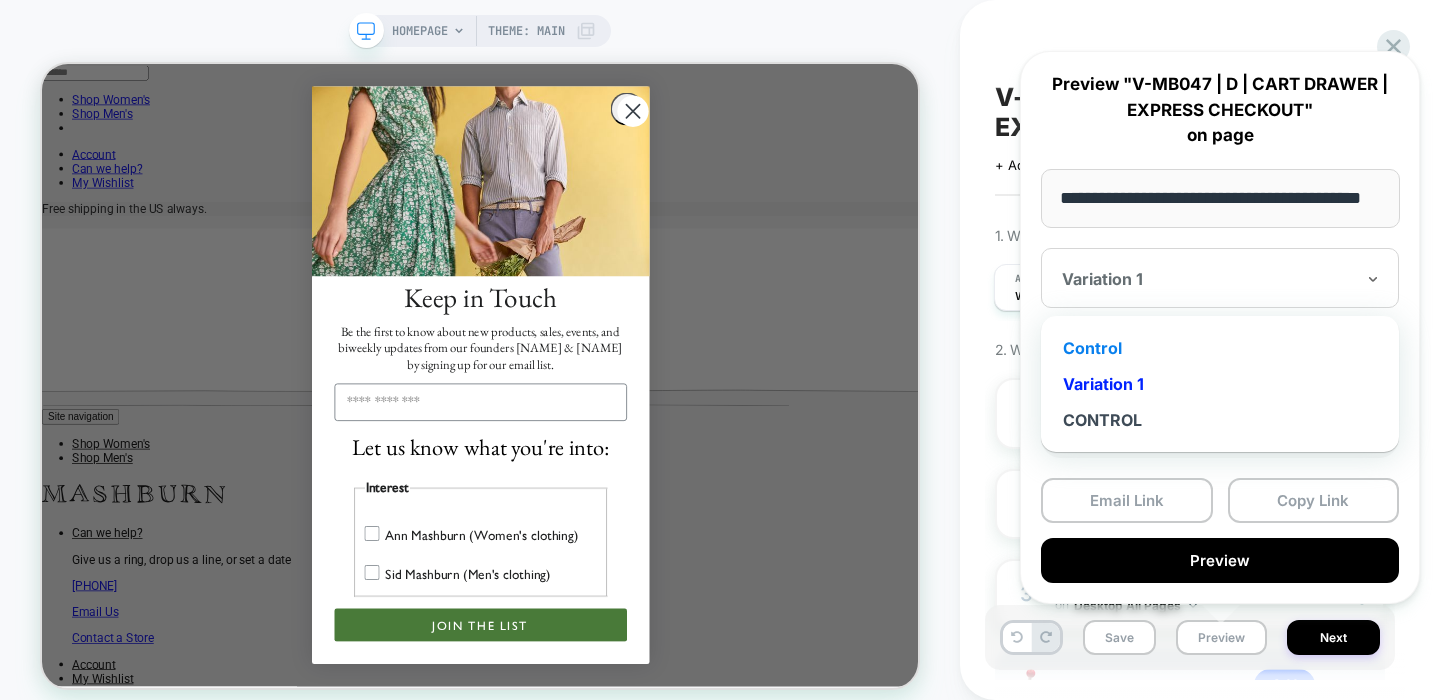 click on "Control" at bounding box center (1220, 348) 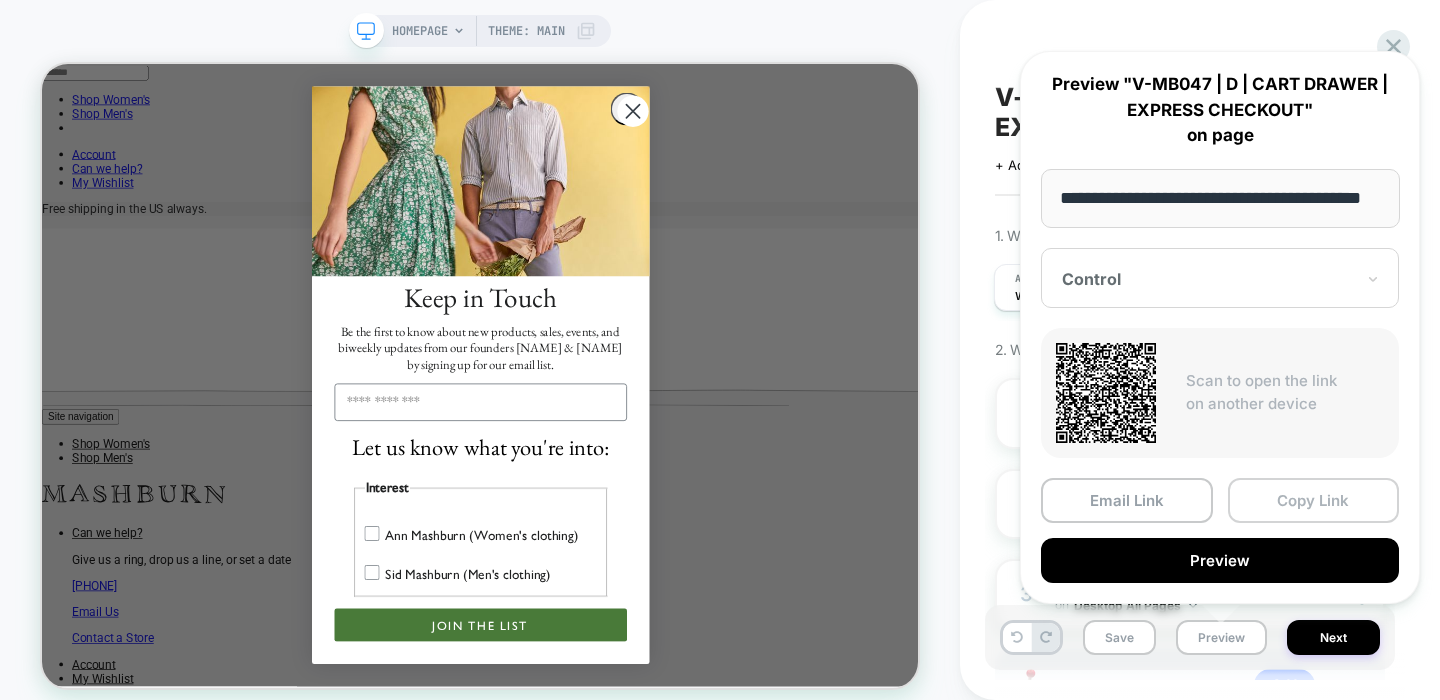 click on "Copy Link" at bounding box center [1314, 500] 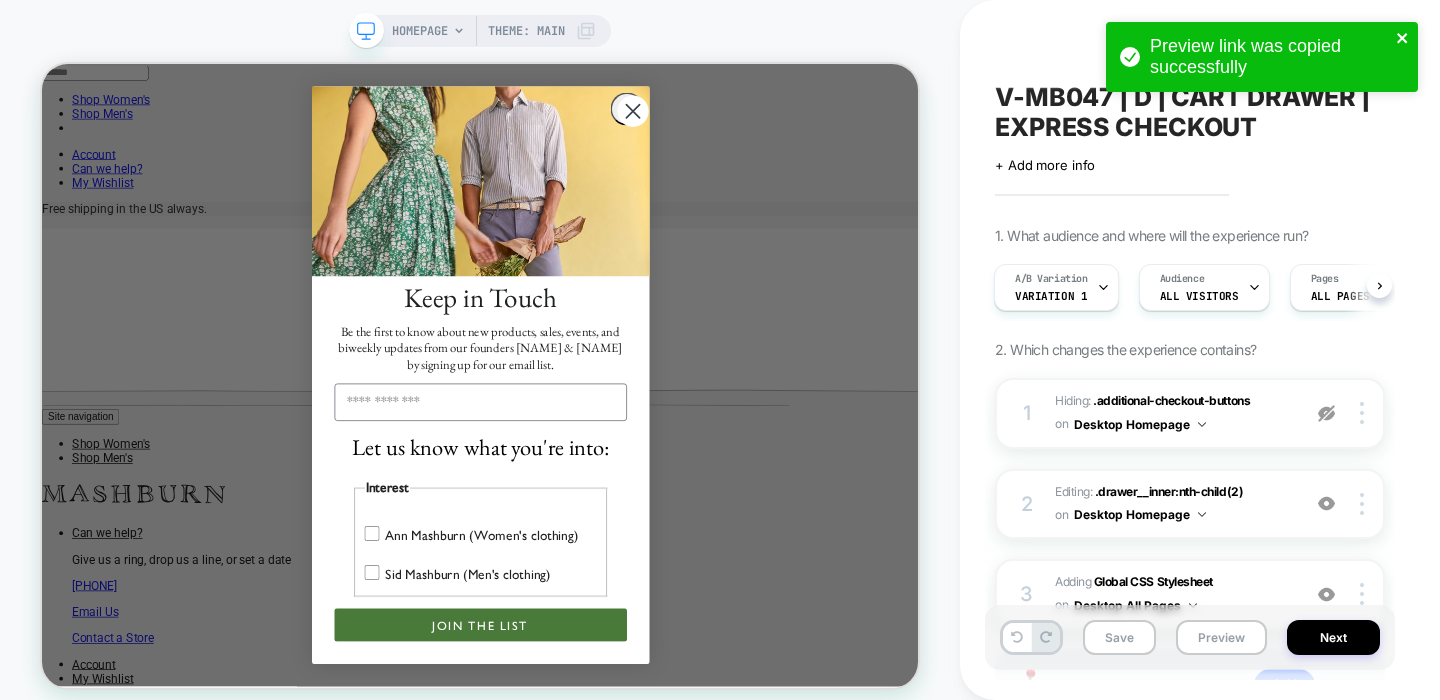 click 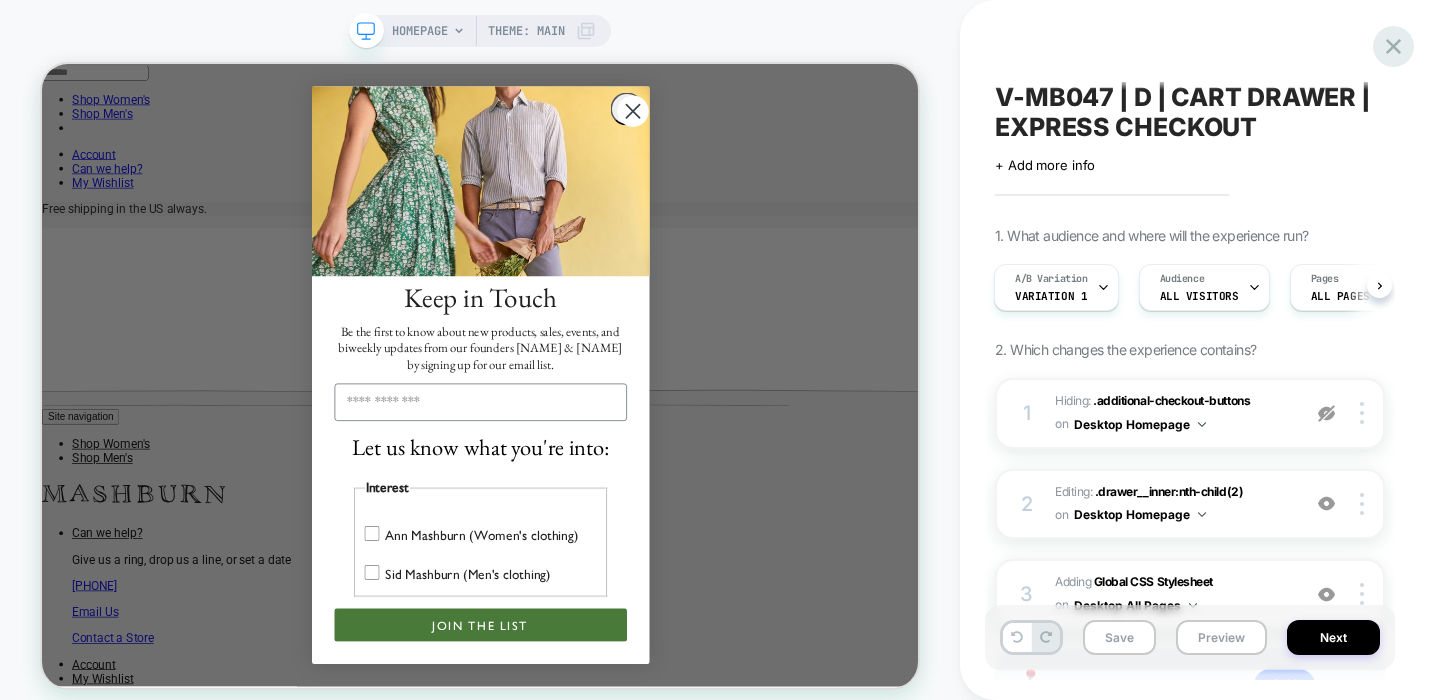 click 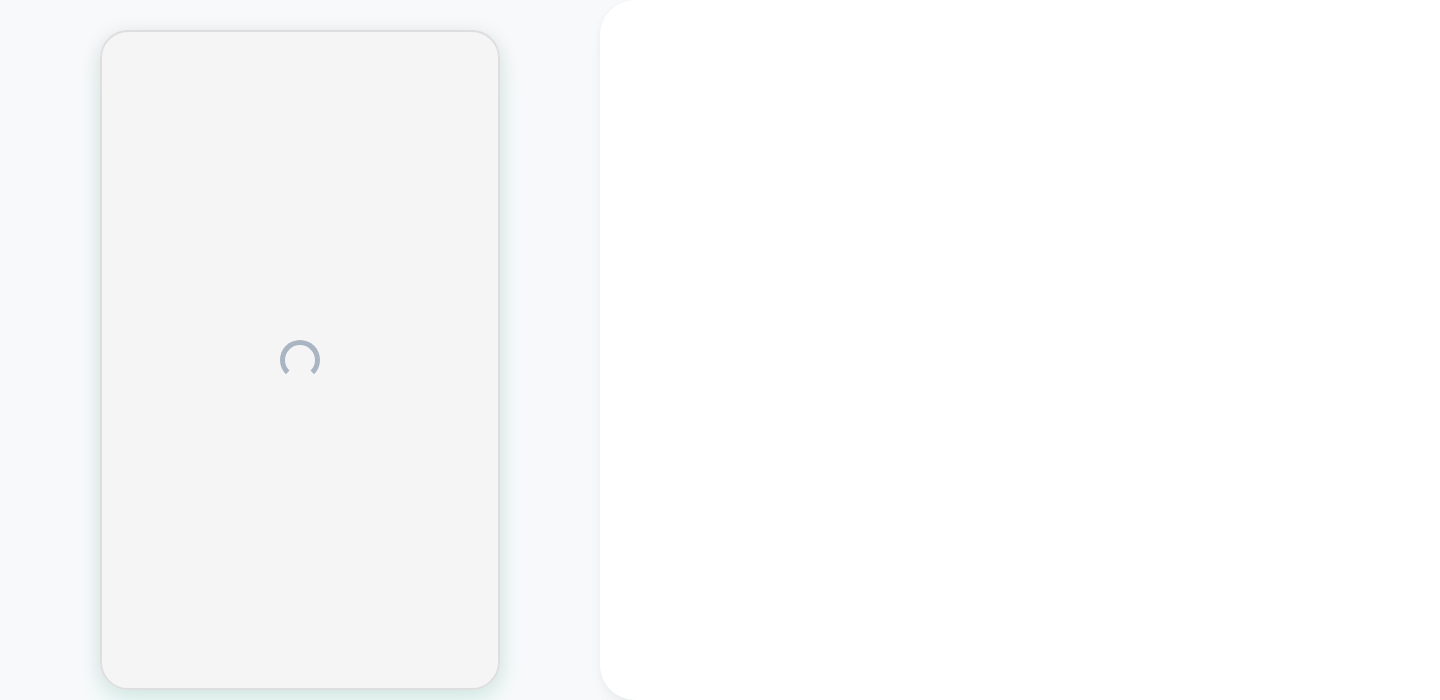 scroll, scrollTop: 0, scrollLeft: 0, axis: both 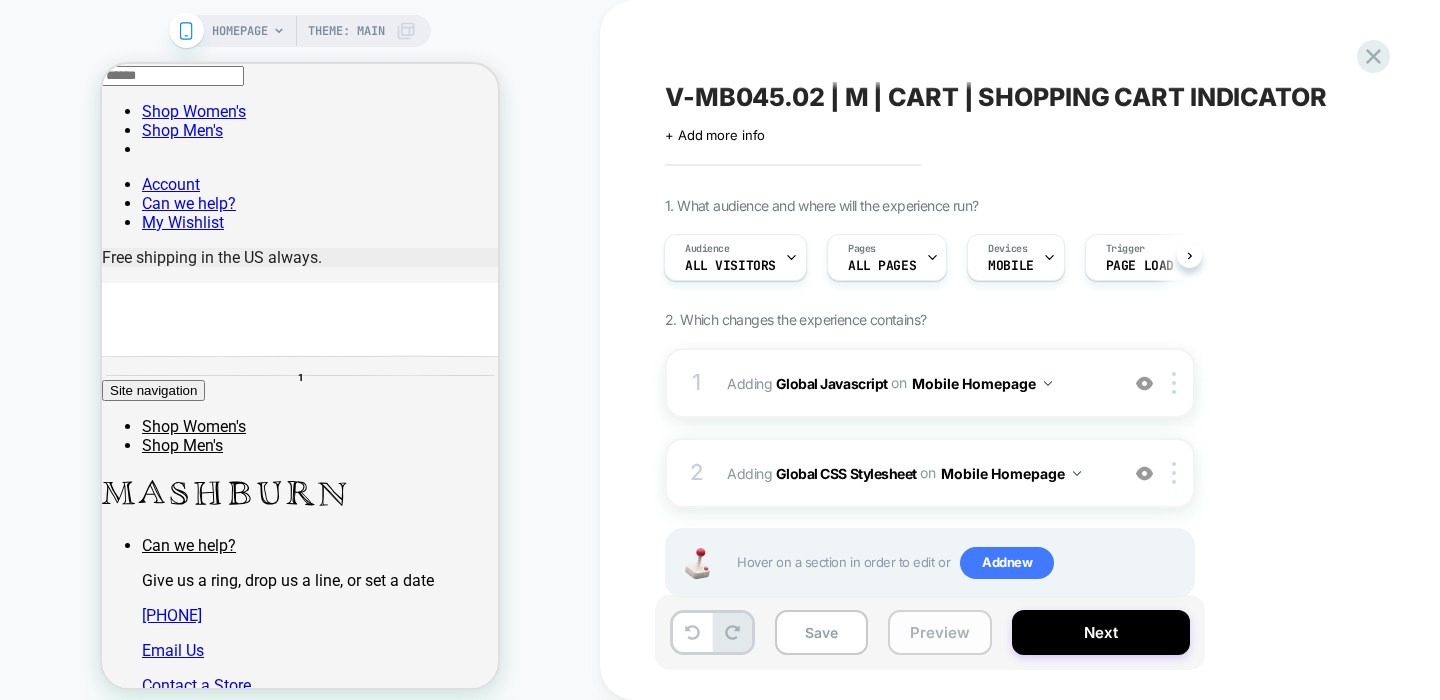 click on "Preview" at bounding box center [940, 632] 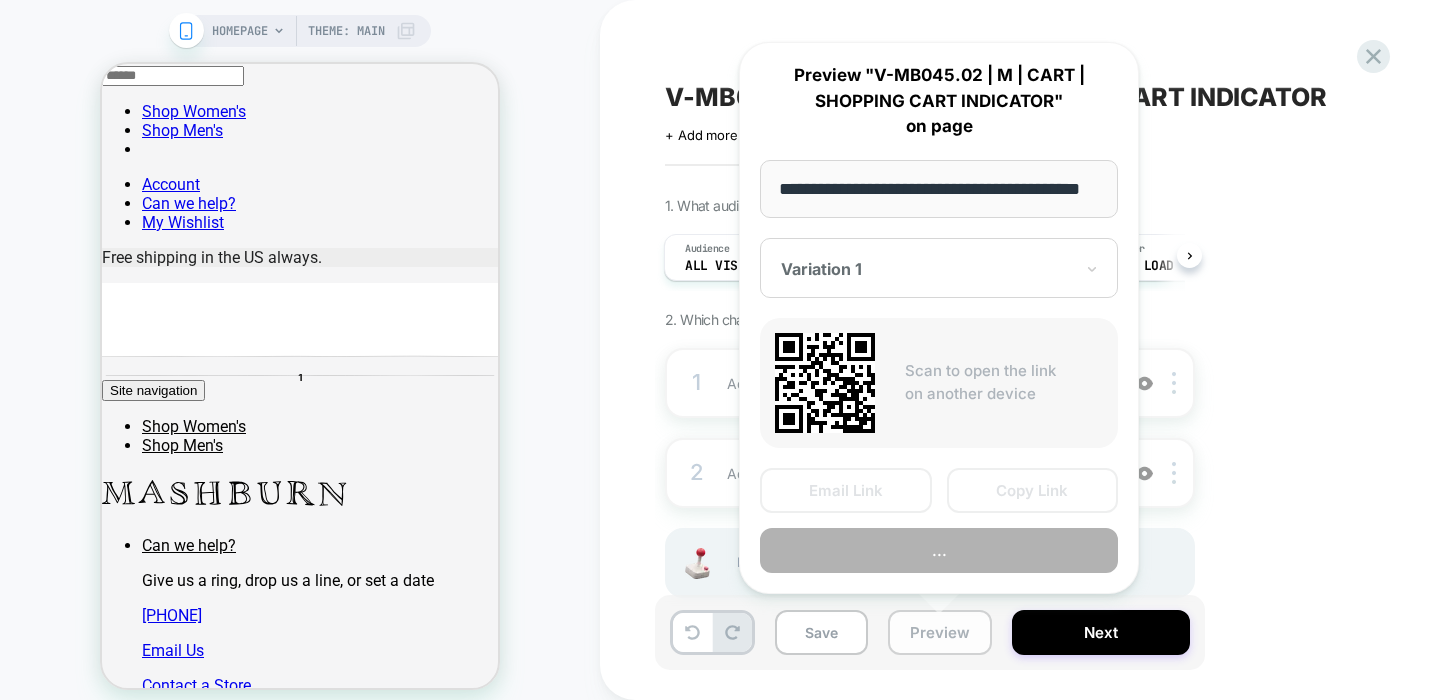 scroll, scrollTop: 0, scrollLeft: 62, axis: horizontal 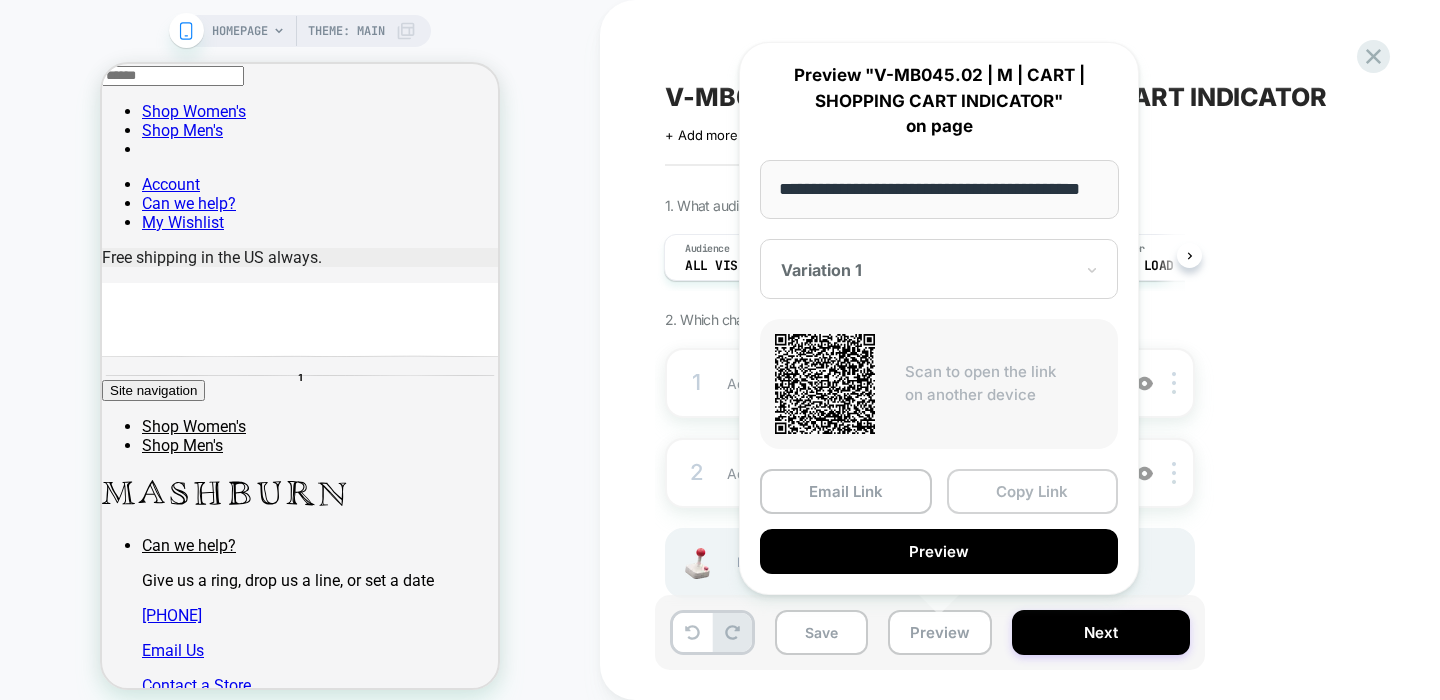 click on "Copy Link" at bounding box center [1033, 491] 